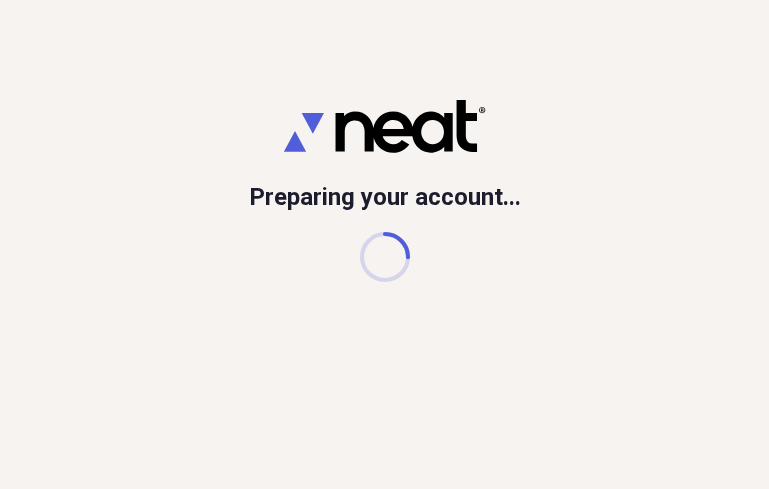 scroll, scrollTop: 0, scrollLeft: 0, axis: both 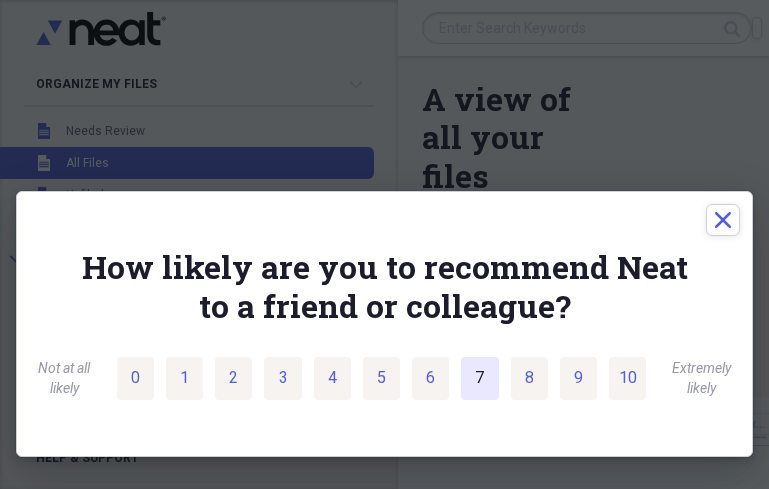 click on "7" at bounding box center (479, 378) 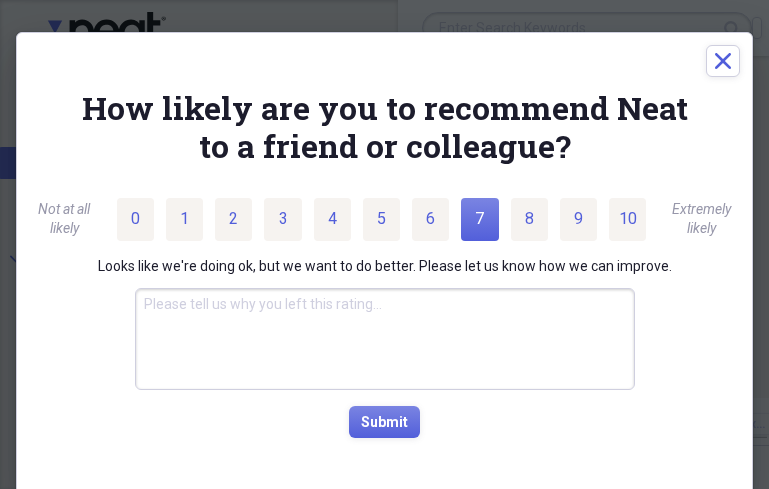 click at bounding box center [385, 339] 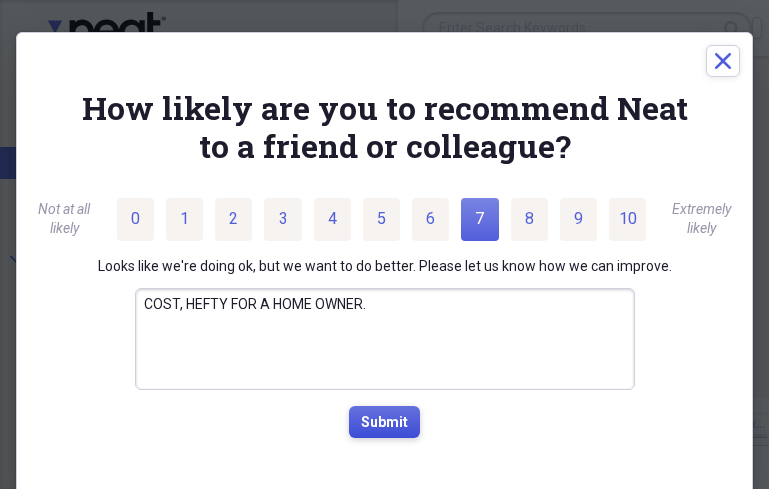 type on "COST, HEFTY FOR A HOME OWNER." 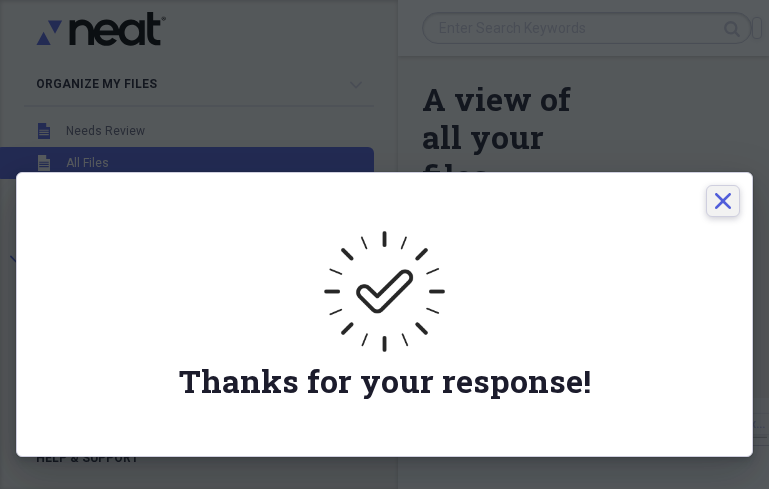 click on "Close" at bounding box center [723, 201] 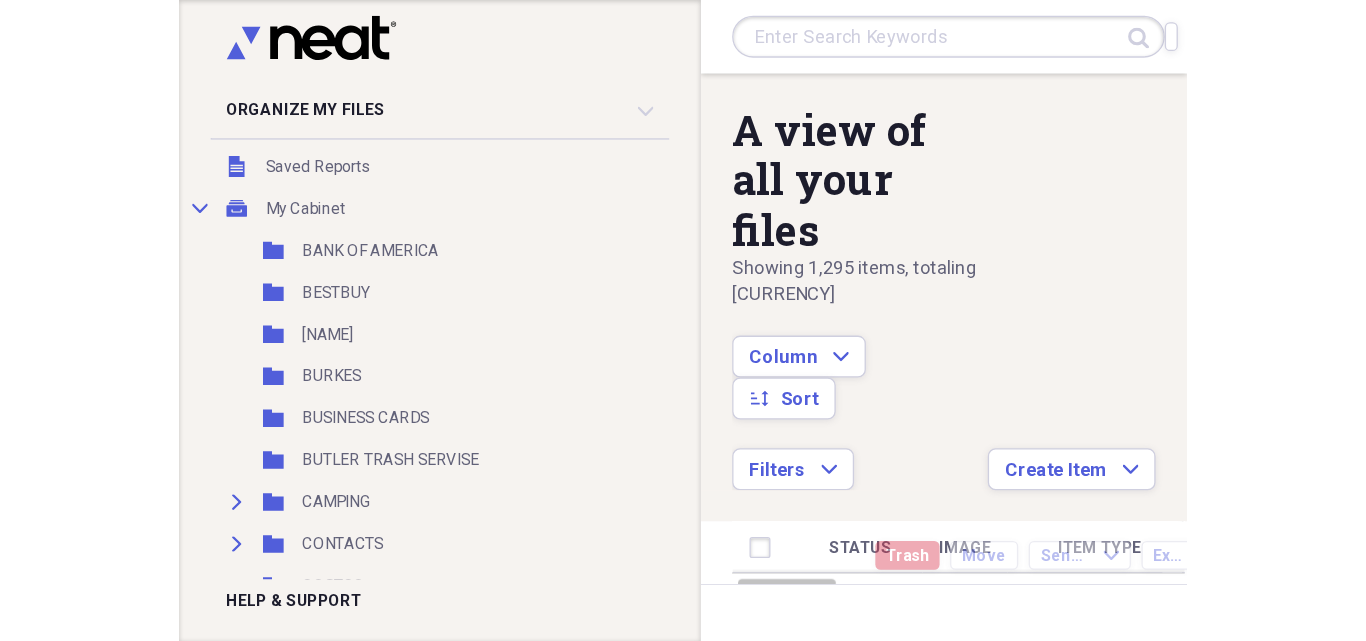 scroll, scrollTop: 125, scrollLeft: 0, axis: vertical 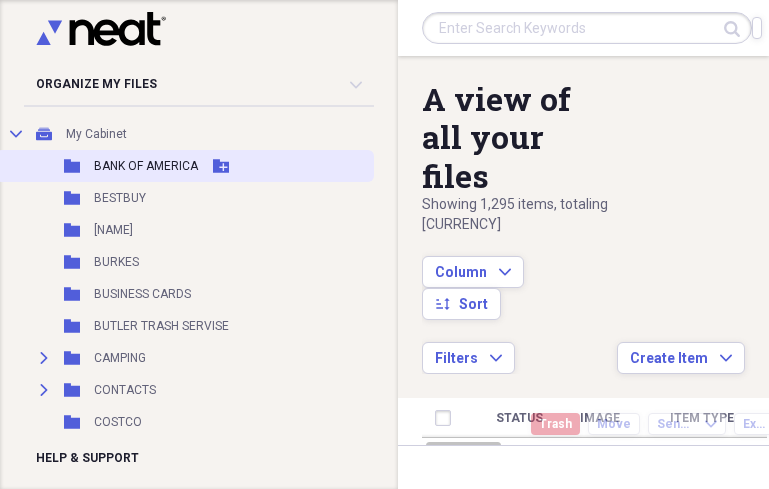 click on "BANK OF AMERICA" at bounding box center (146, 166) 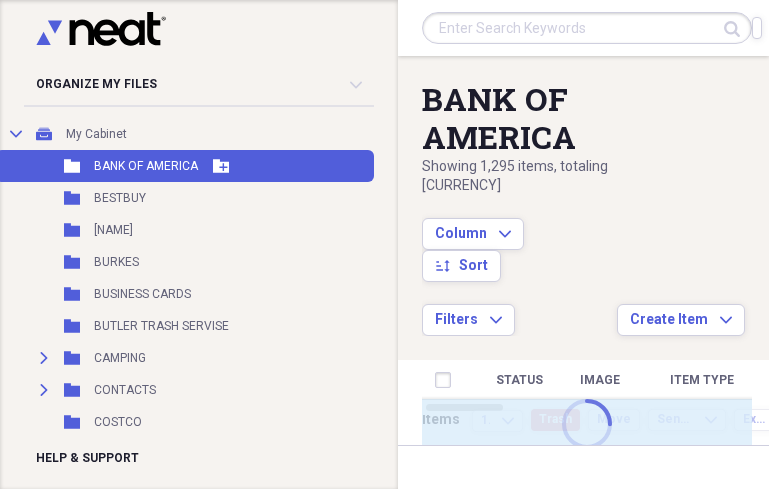 click on "BANK OF AMERICA" at bounding box center (146, 166) 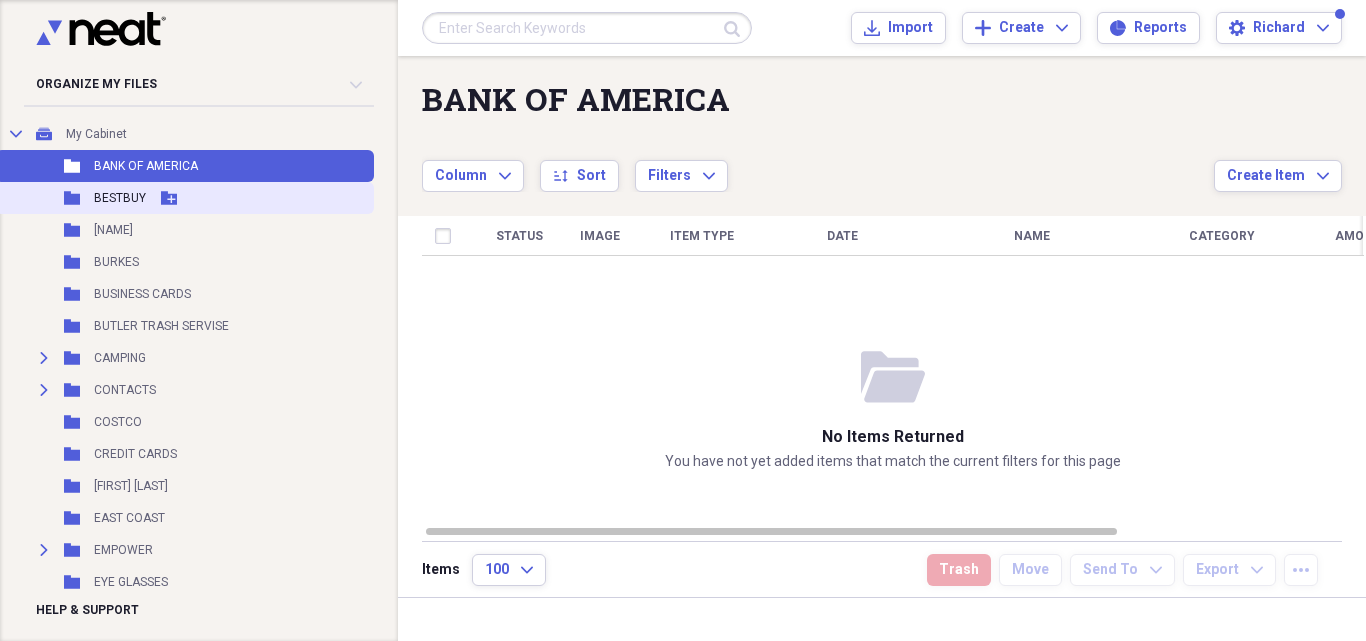 click on "Folder BESTBUY Add Folder" at bounding box center [185, 198] 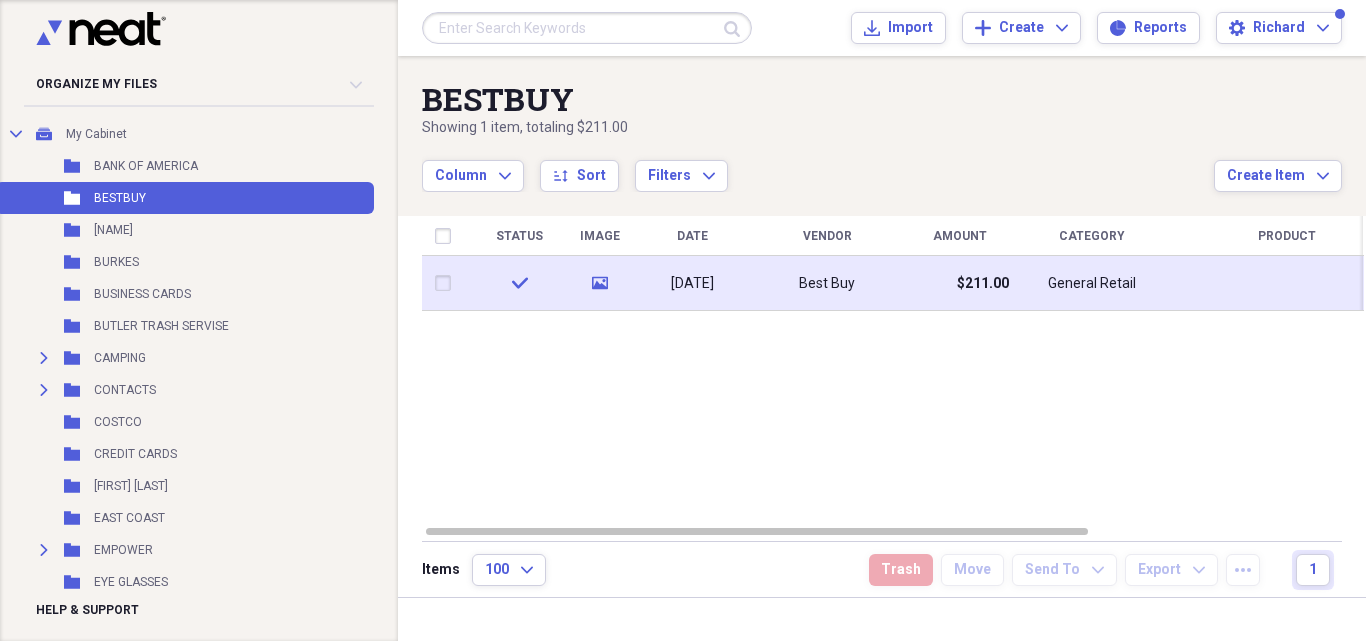 click on "Best Buy" at bounding box center [827, 283] 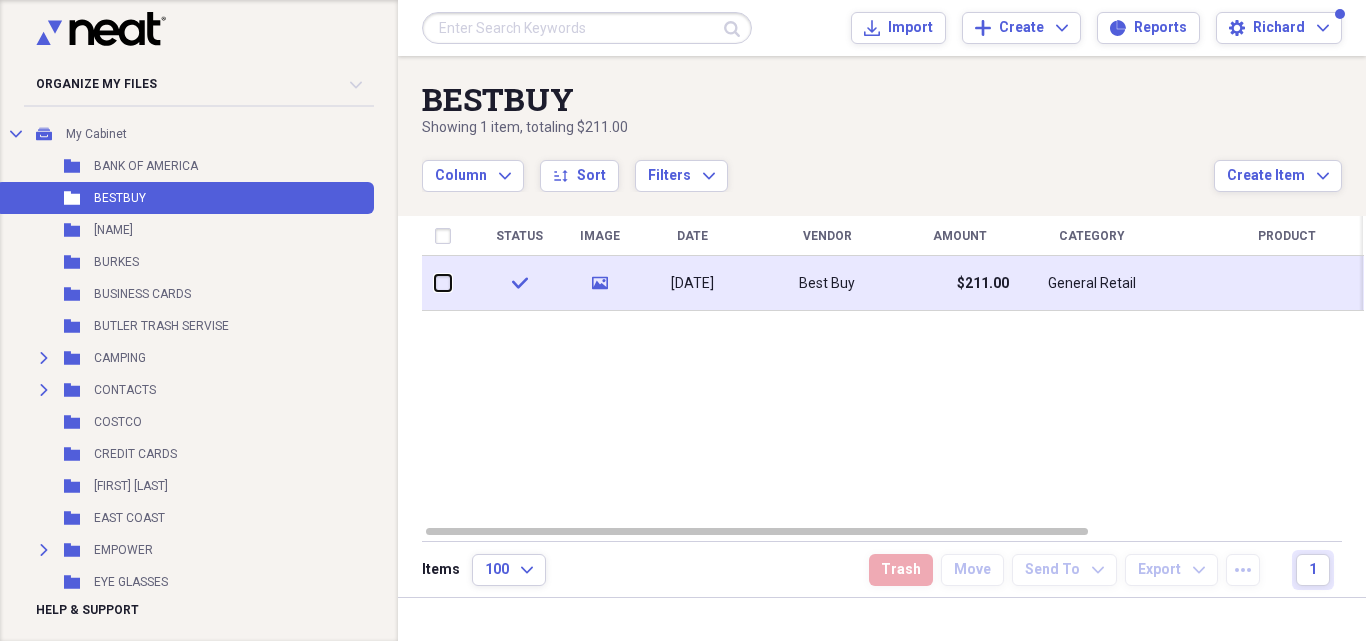 click at bounding box center (435, 283) 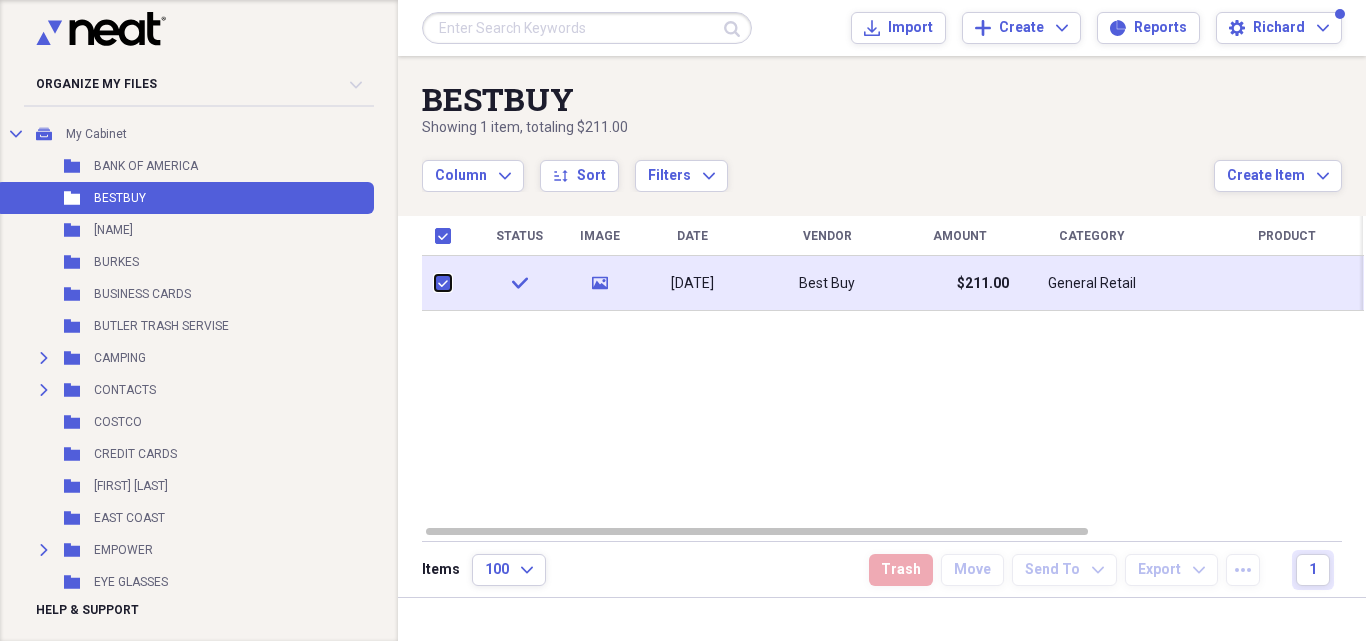 checkbox on "true" 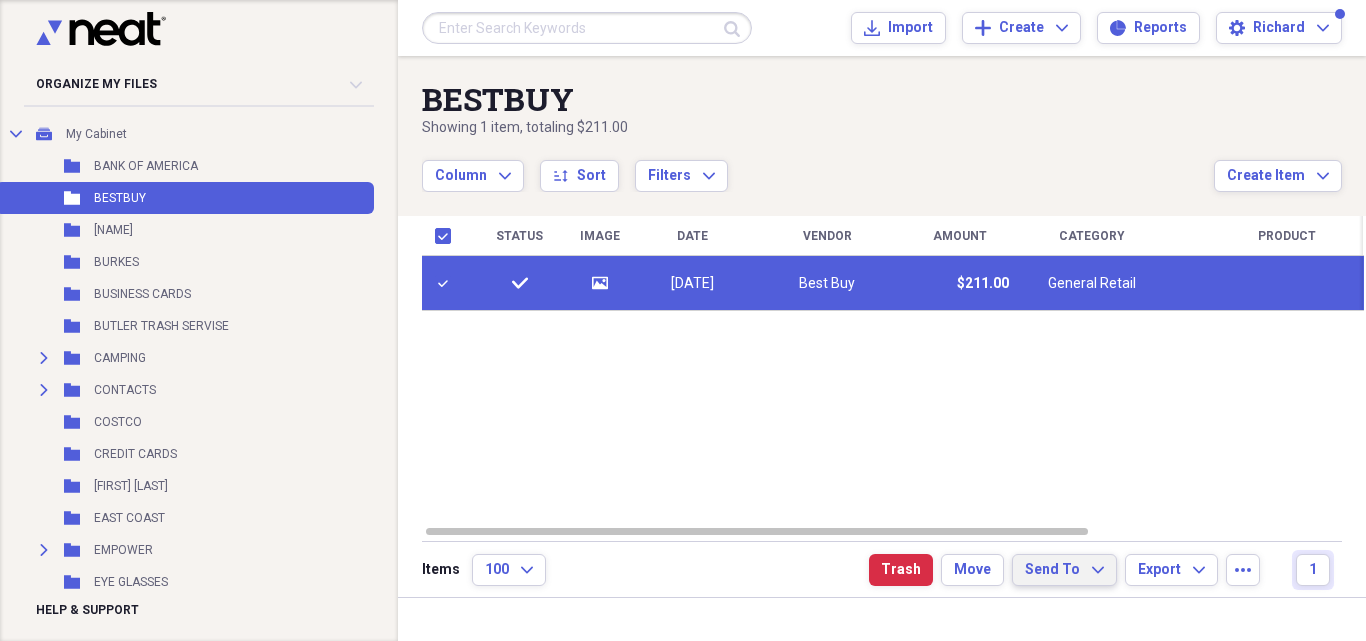 click on "Send To" at bounding box center (1052, 570) 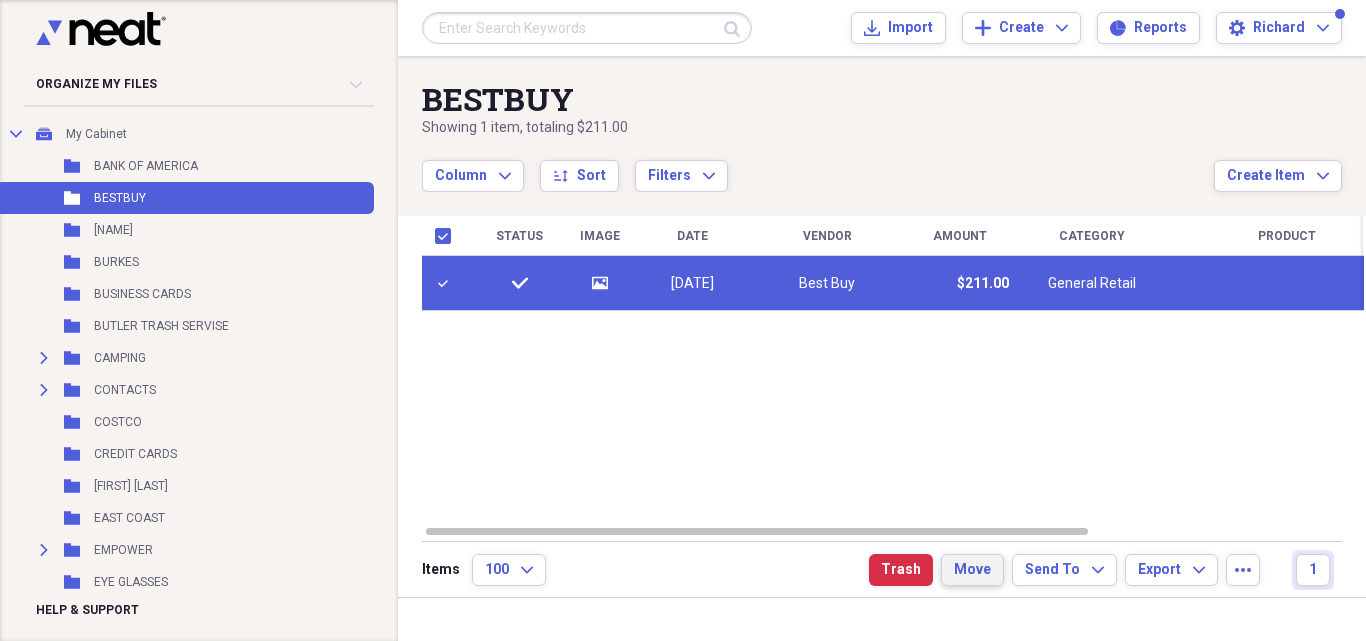 click on "Move" at bounding box center [972, 570] 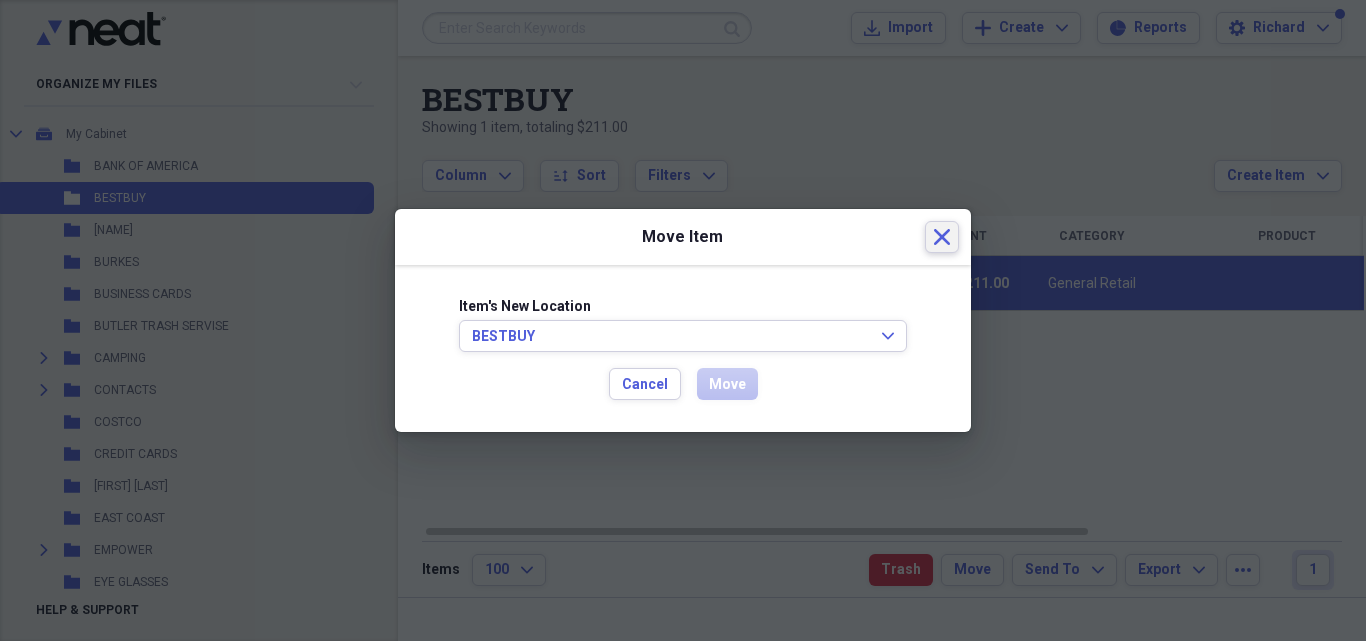 click on "Close" at bounding box center (942, 237) 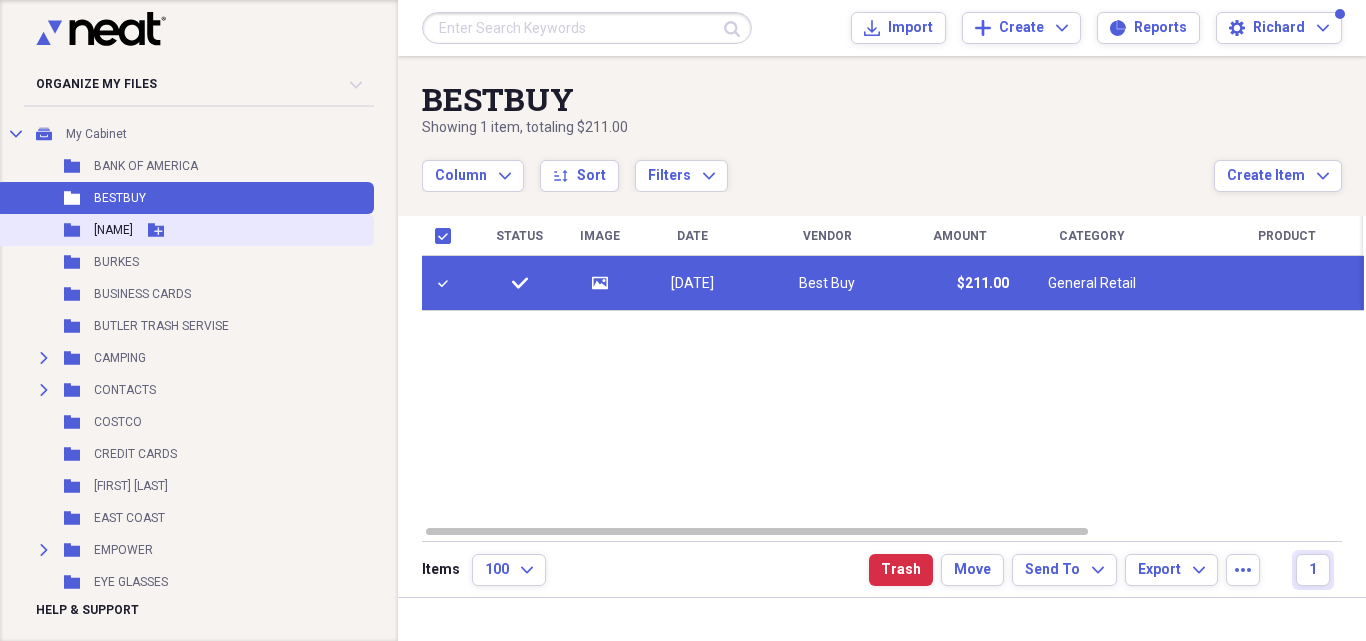 click on "Add Folder" at bounding box center (156, 230) 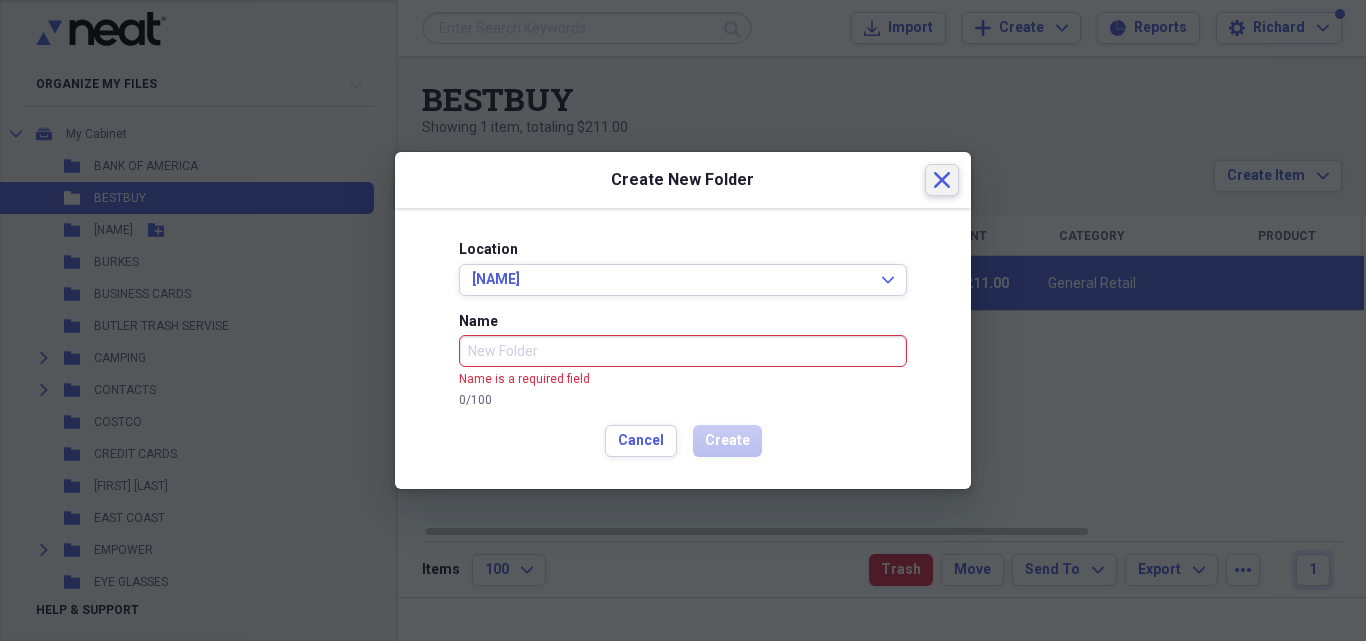 click on "Close" 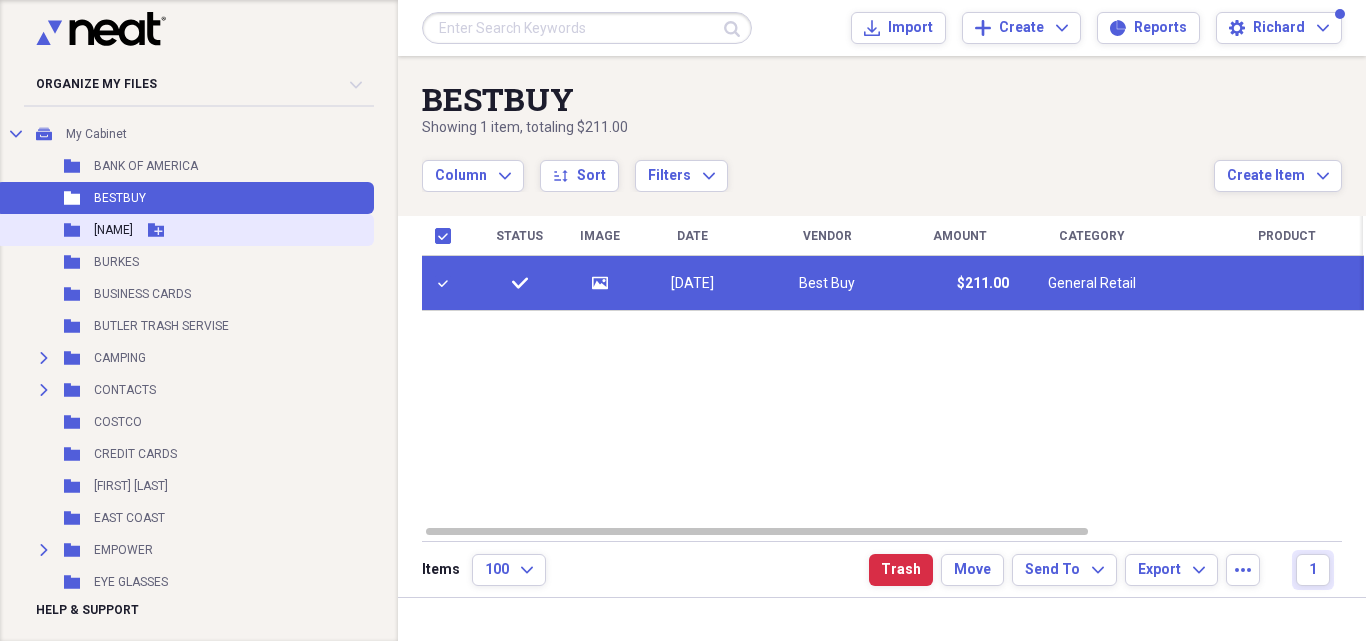click on "[NAME]" at bounding box center (113, 230) 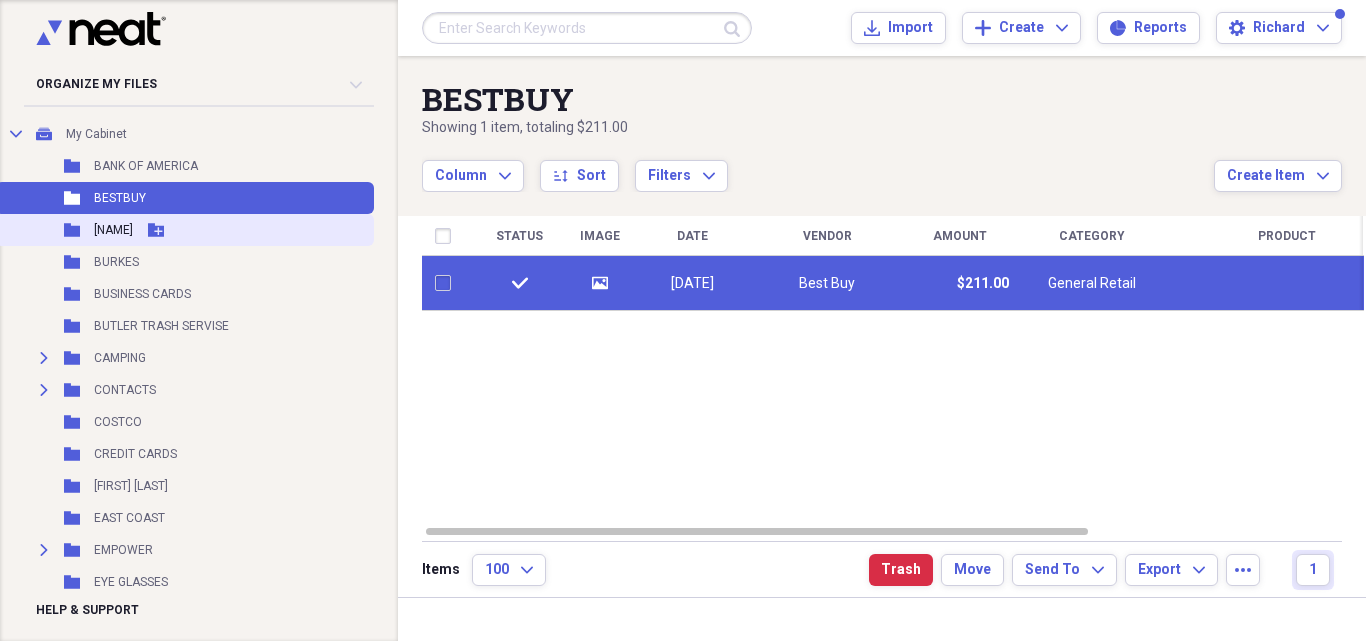 checkbox on "false" 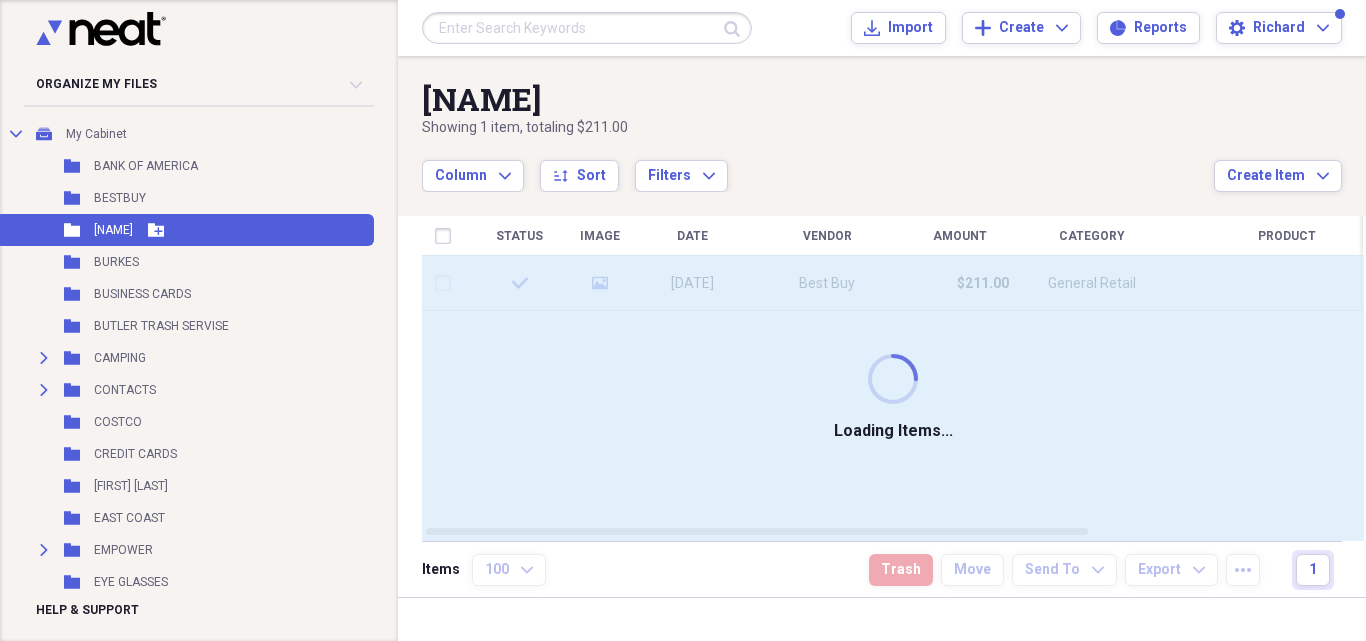 click on "[NAME]" at bounding box center (113, 230) 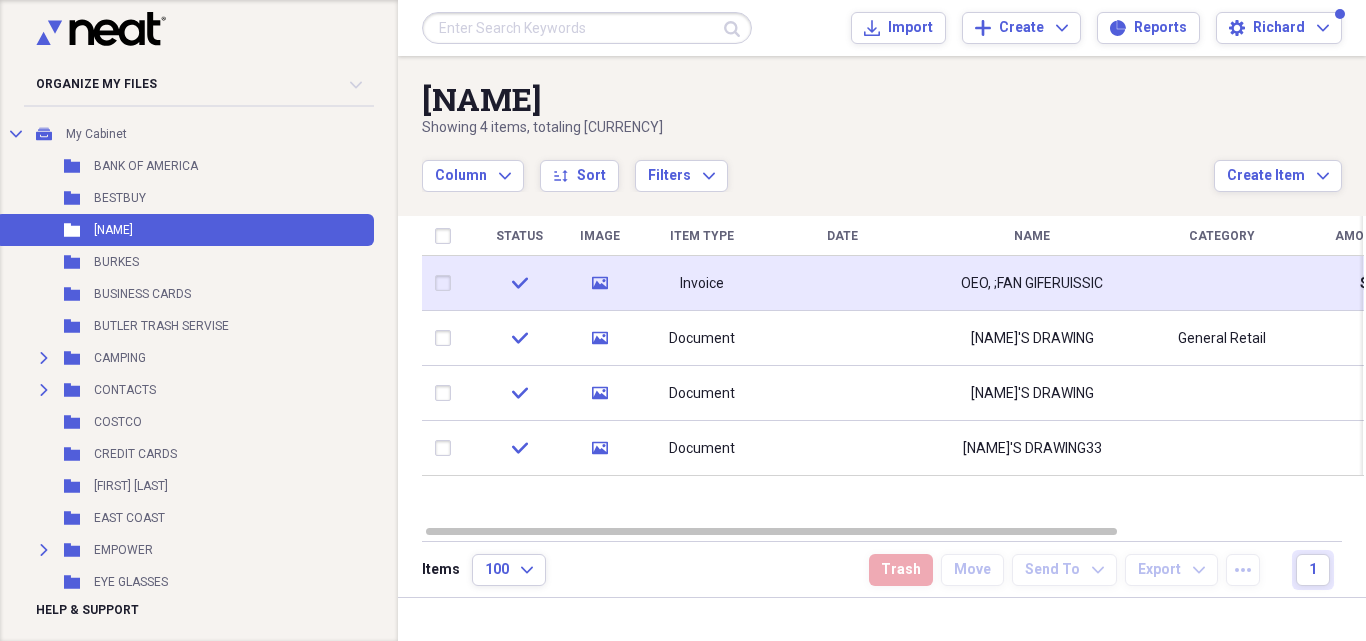 click on "OEO, ;FAN GIFERUISSIC" at bounding box center [1032, 283] 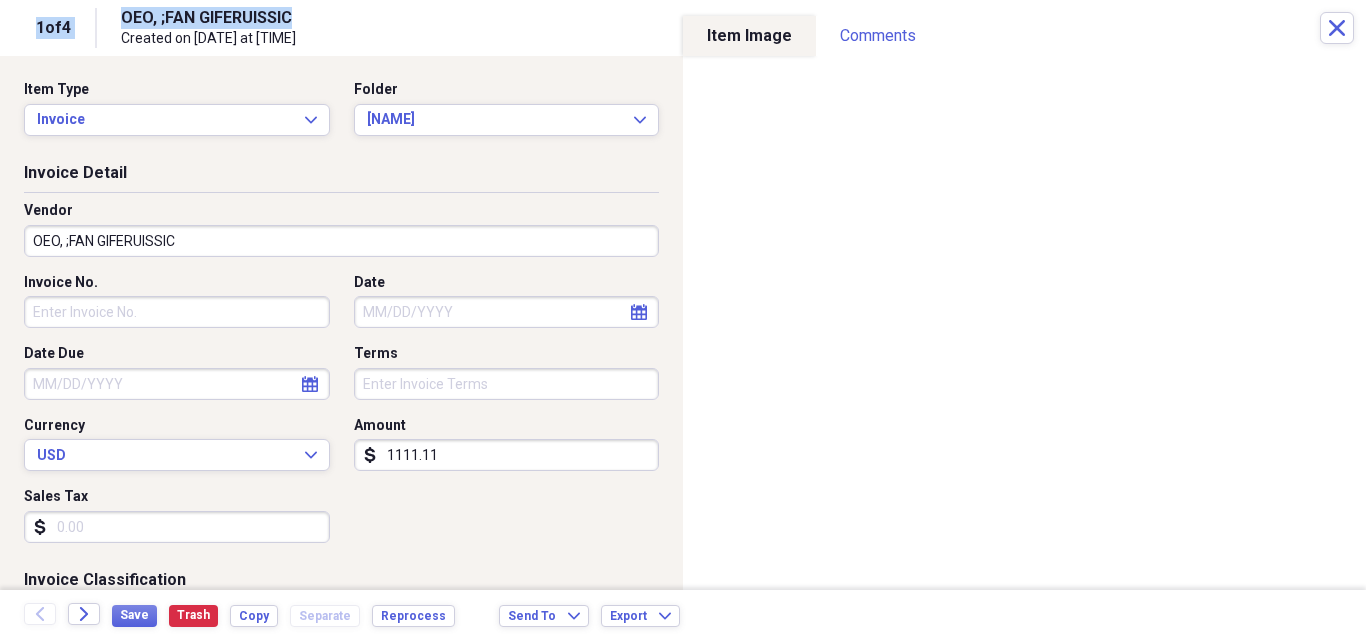 drag, startPoint x: 1265, startPoint y: 25, endPoint x: 1294, endPoint y: -71, distance: 100.28459 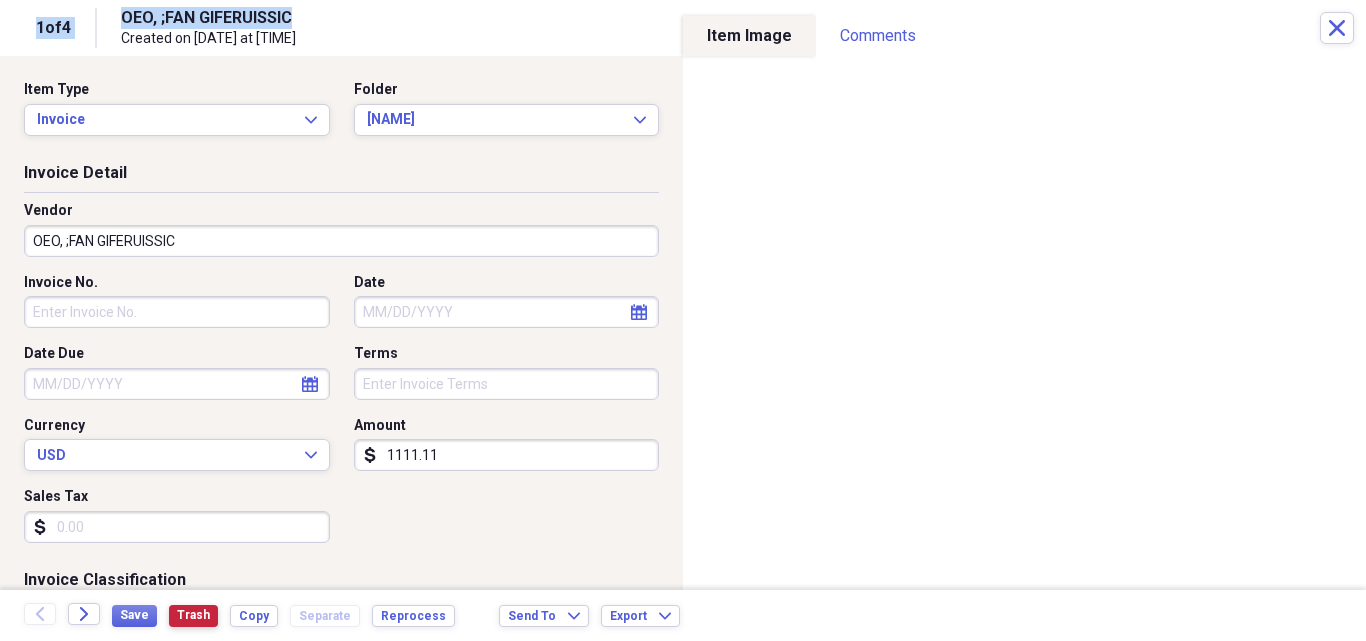 click on "Trash" at bounding box center (193, 615) 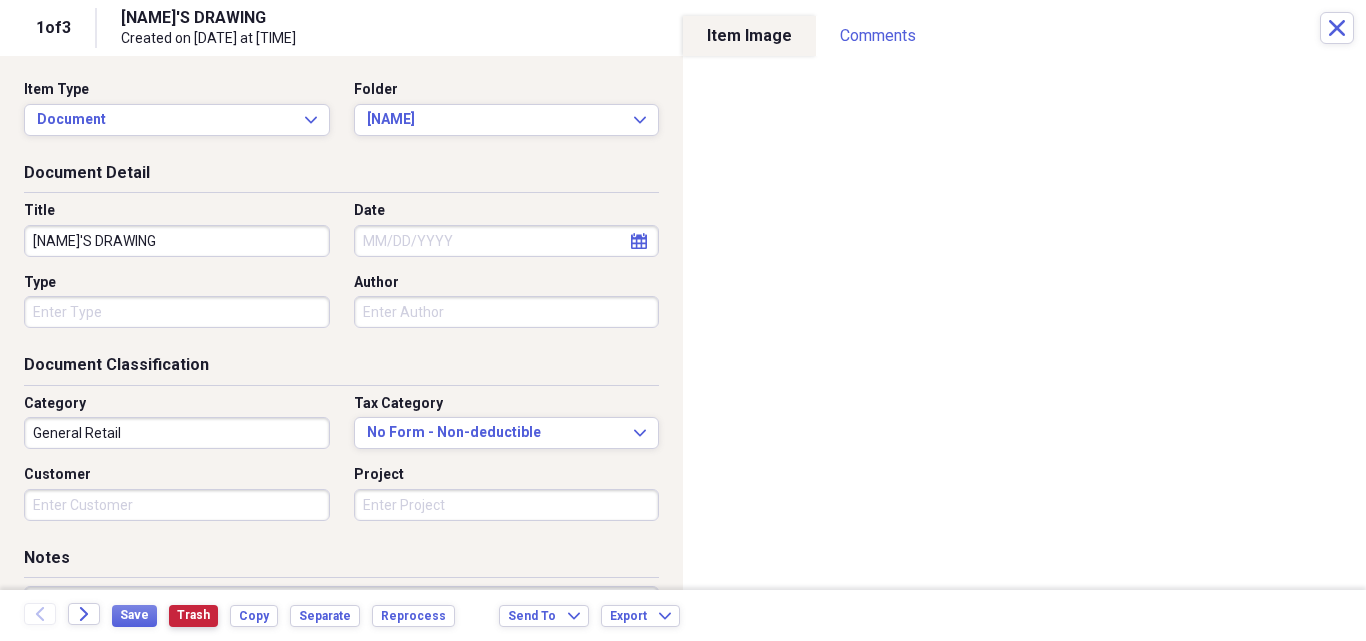 click on "Trash" at bounding box center (193, 615) 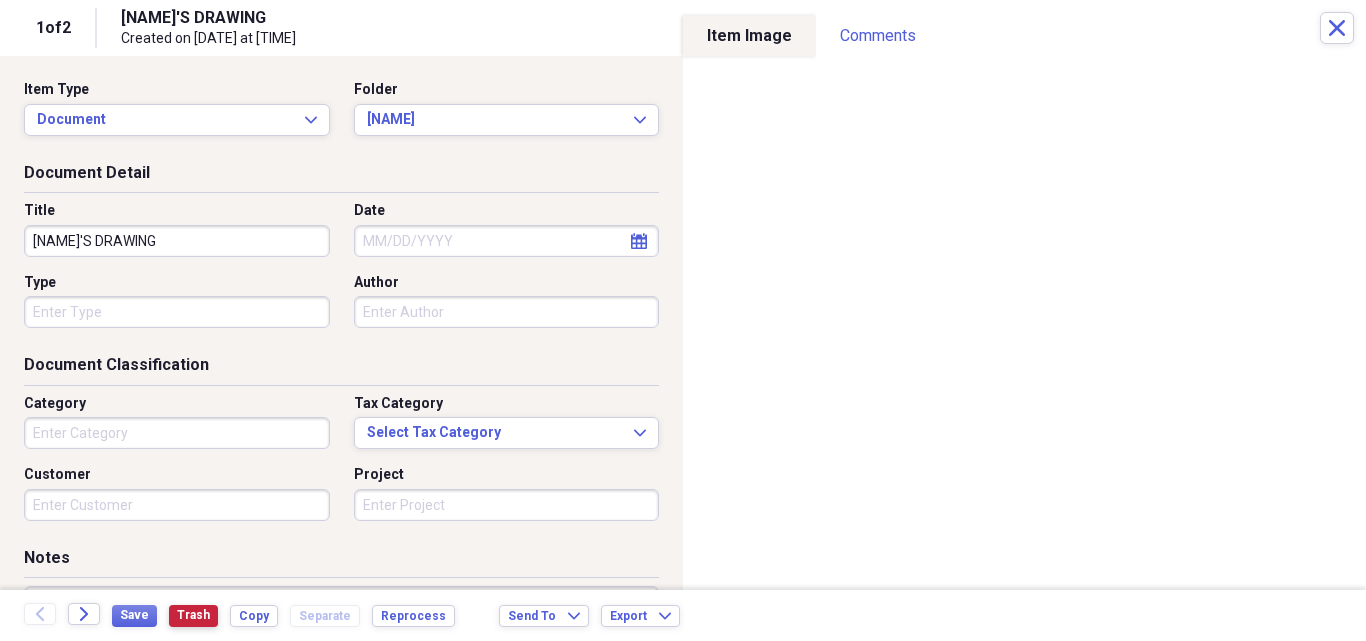 click on "Trash" at bounding box center (193, 615) 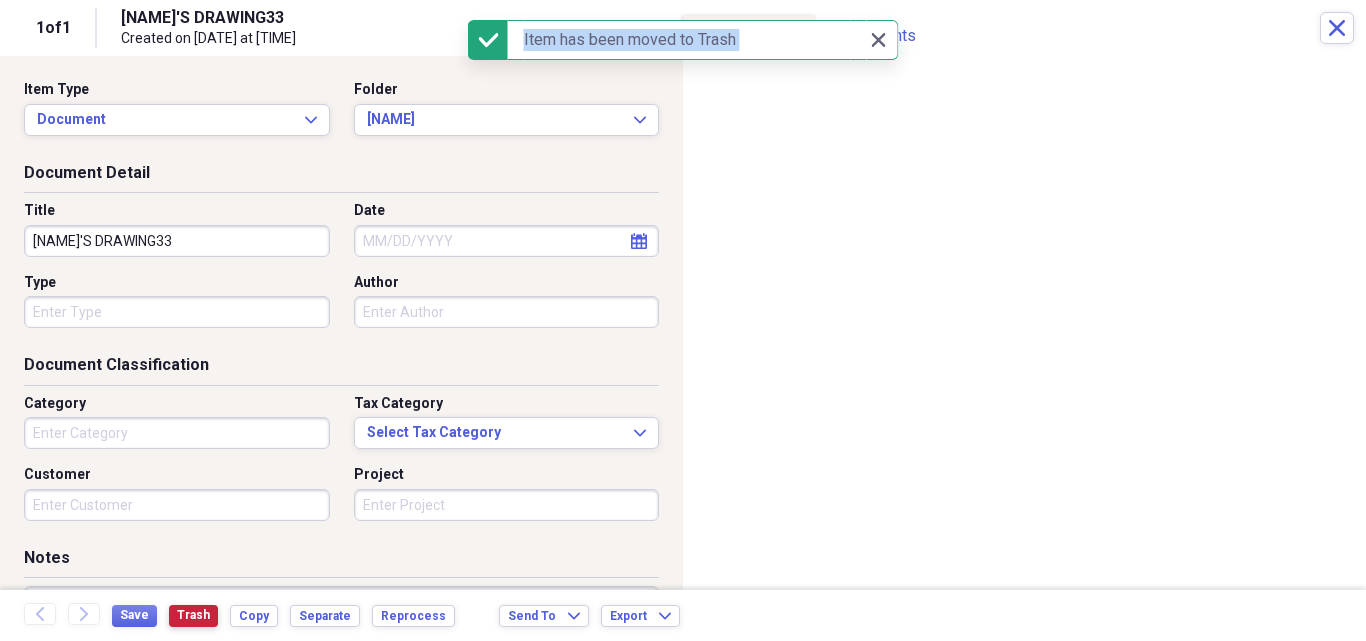 click on "Trash" at bounding box center [193, 615] 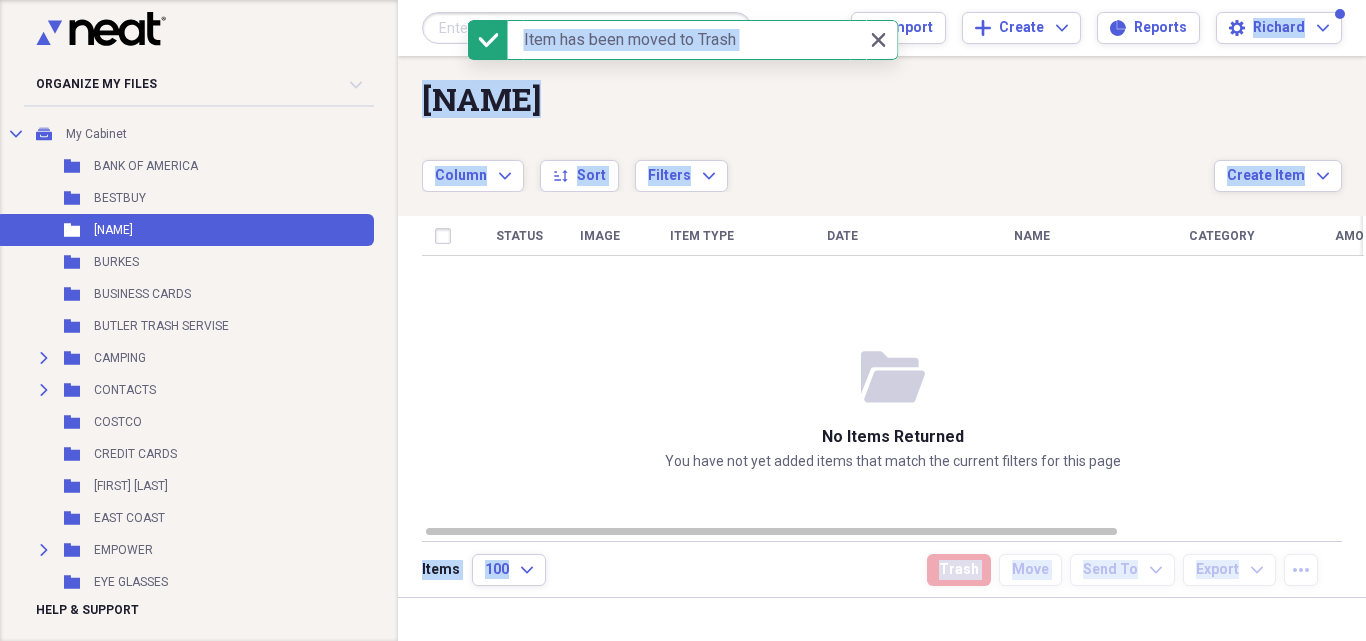 click on "folder-open No items returned You have not yet added items that match the current filters for this page" at bounding box center (893, 409) 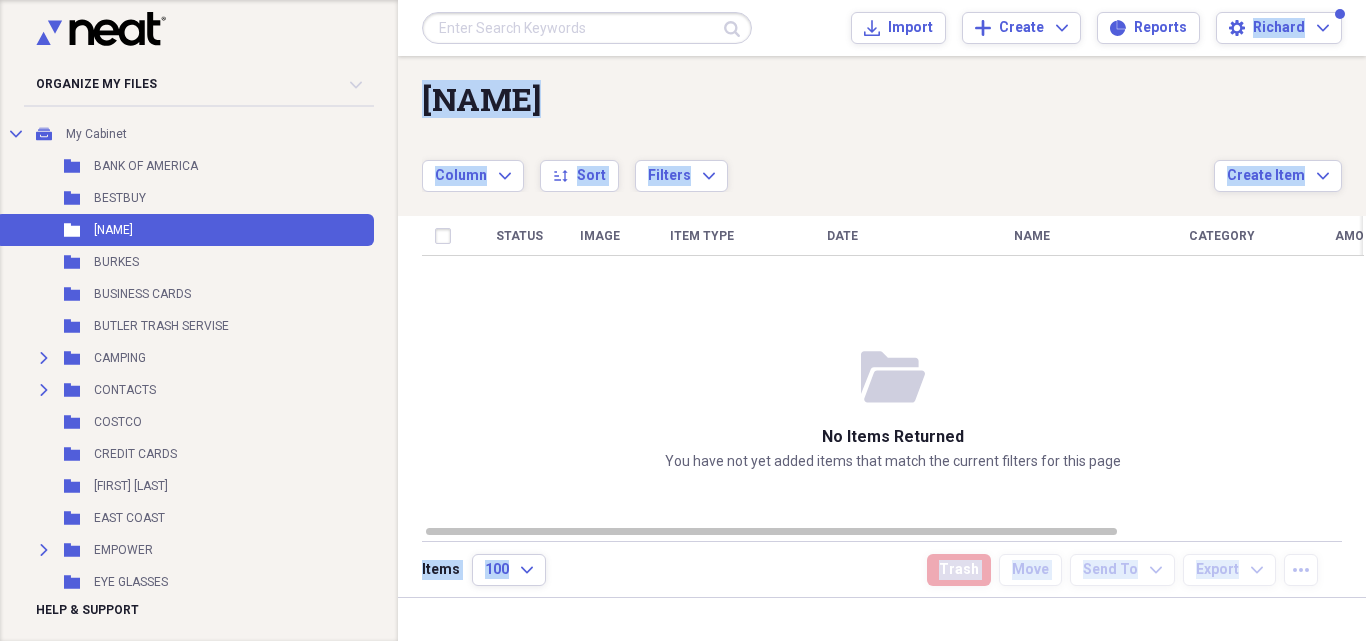 click on "Status Image Item Type Date Name Category Amount Source Date Added chevron-down" at bounding box center [893, 370] 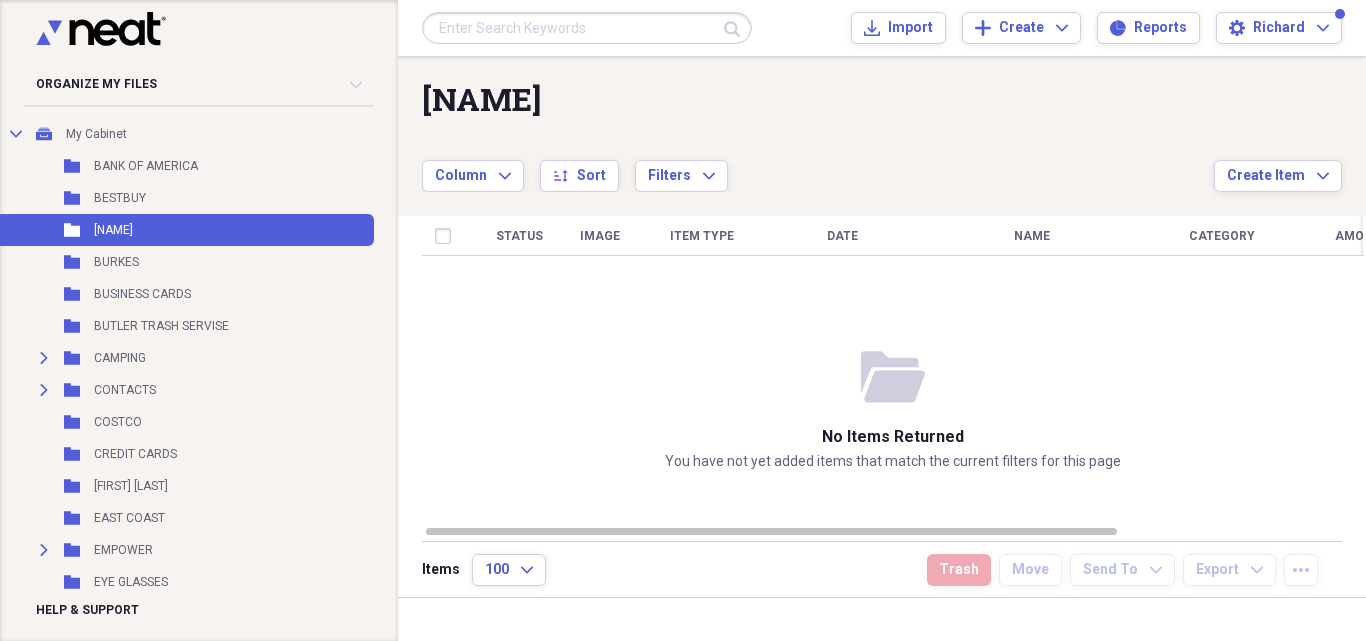 click on "Column Expand sort Sort Filters  Expand" at bounding box center (818, 165) 